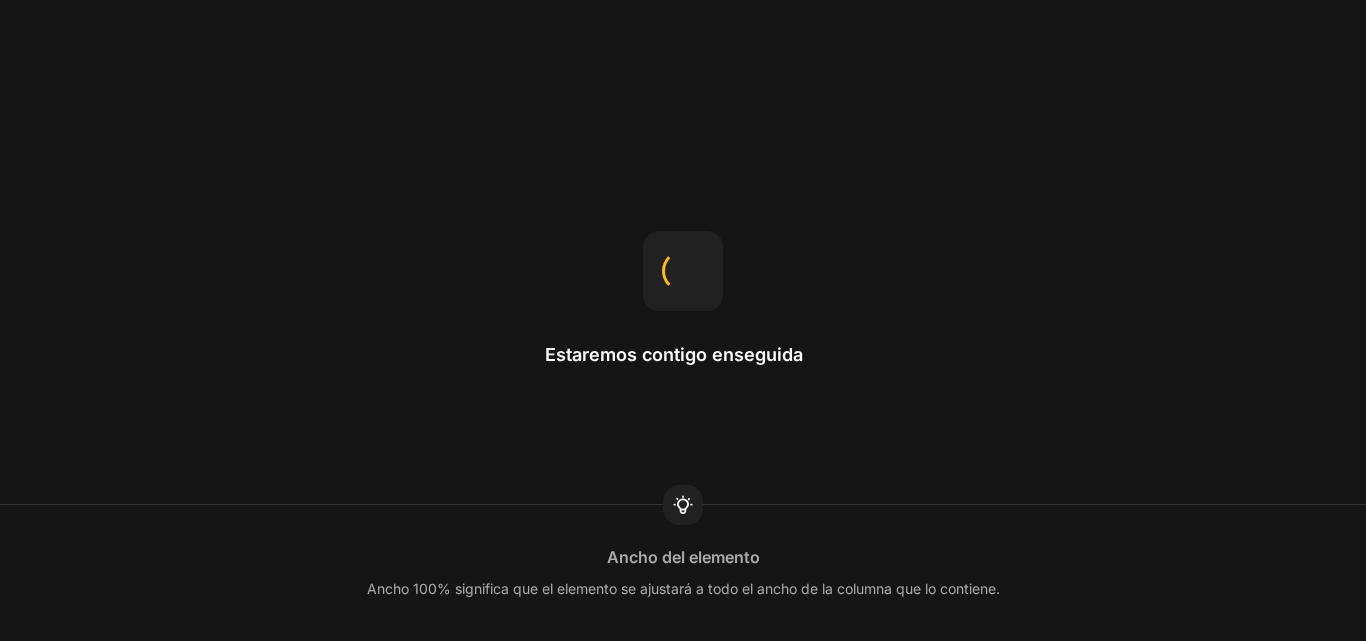 scroll, scrollTop: 0, scrollLeft: 0, axis: both 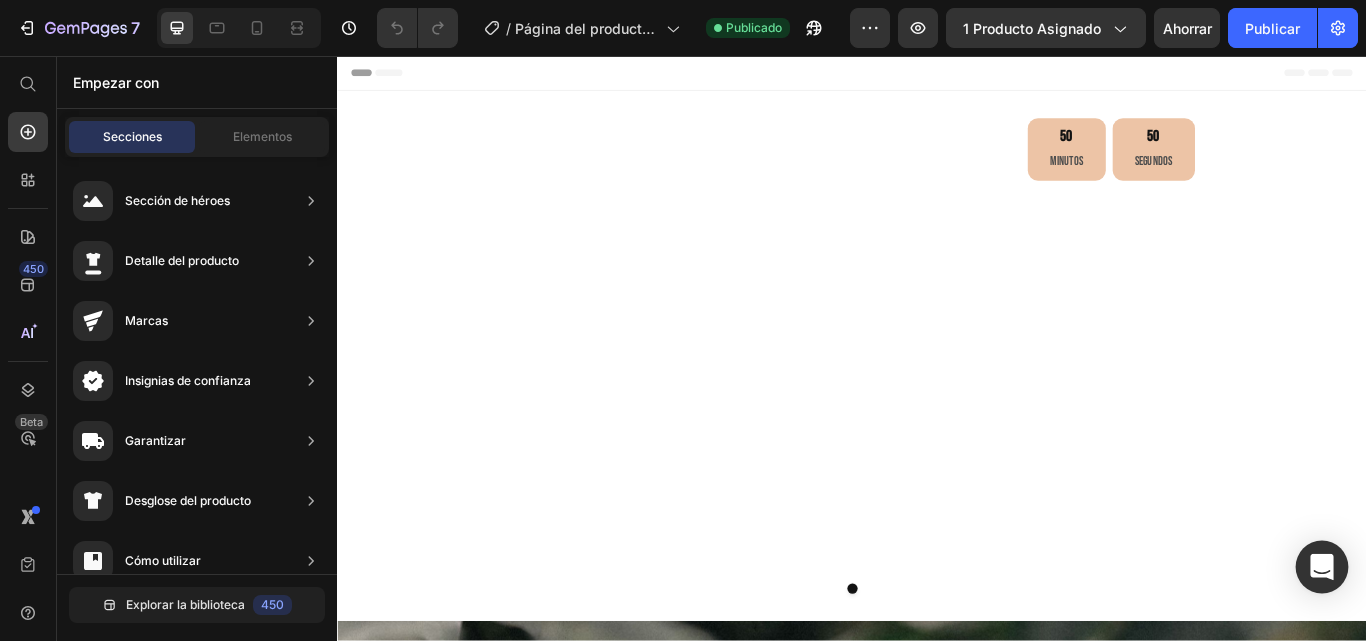 click at bounding box center [1322, 567] 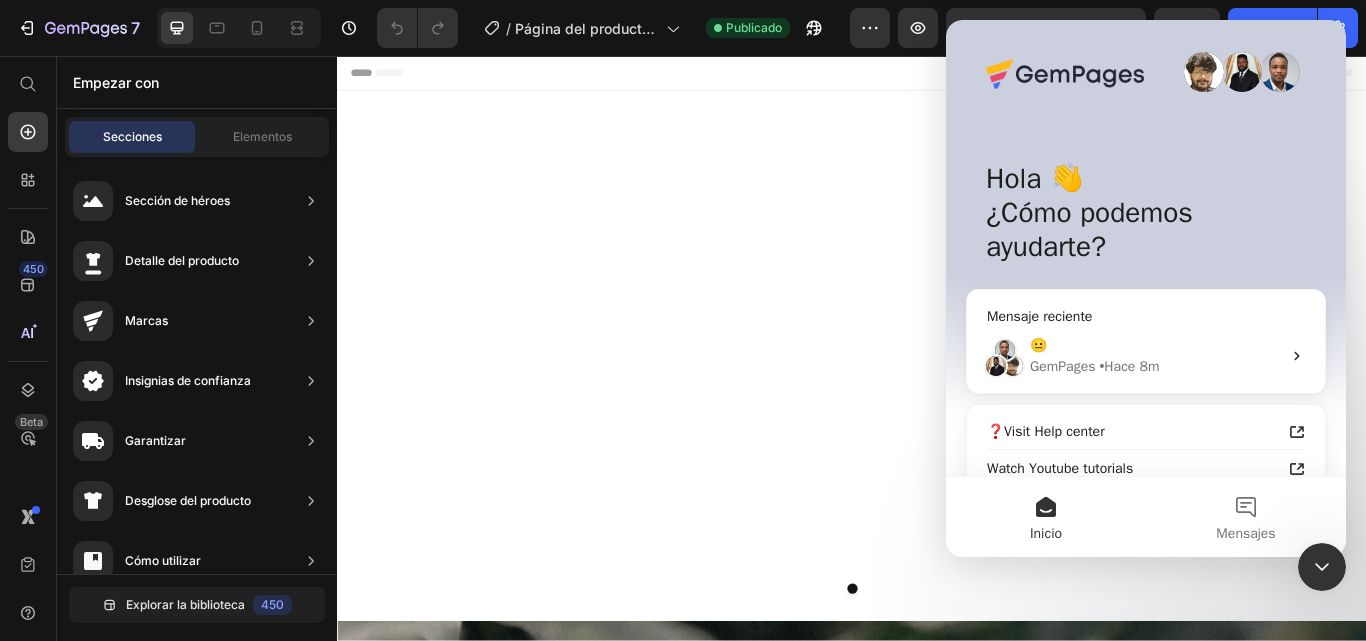 scroll, scrollTop: 0, scrollLeft: 0, axis: both 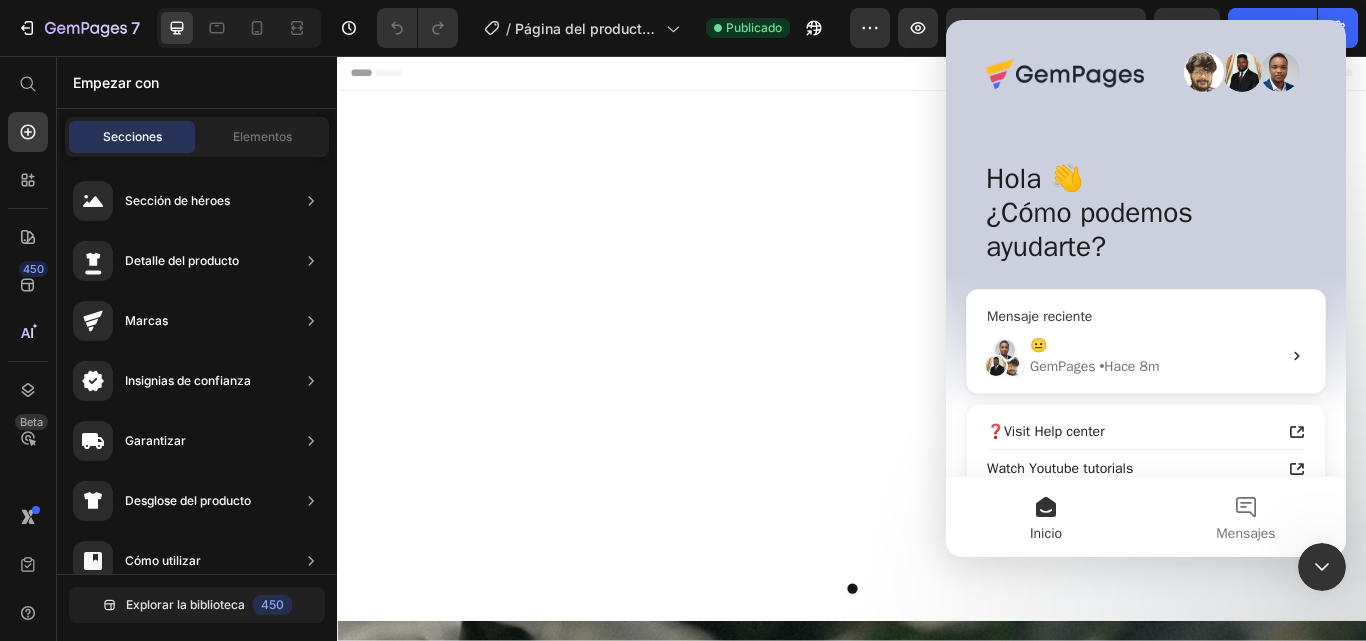 click on "😐" at bounding box center (1155, 345) 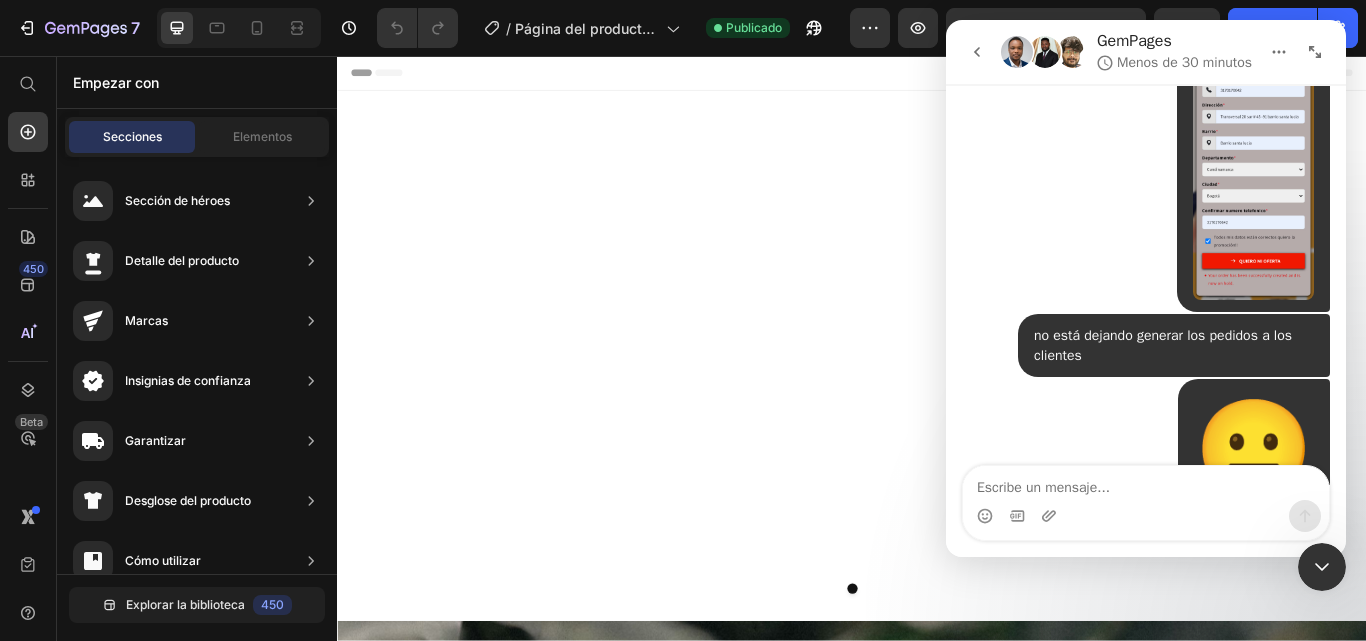 scroll, scrollTop: 899, scrollLeft: 0, axis: vertical 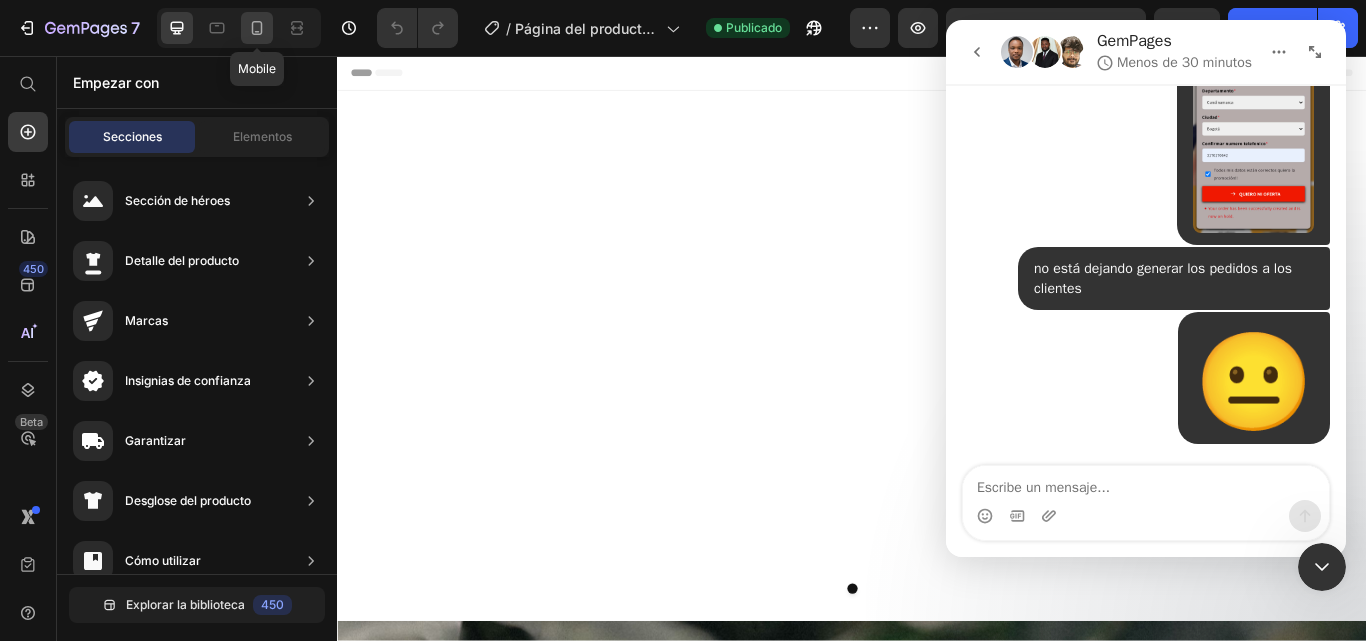 click 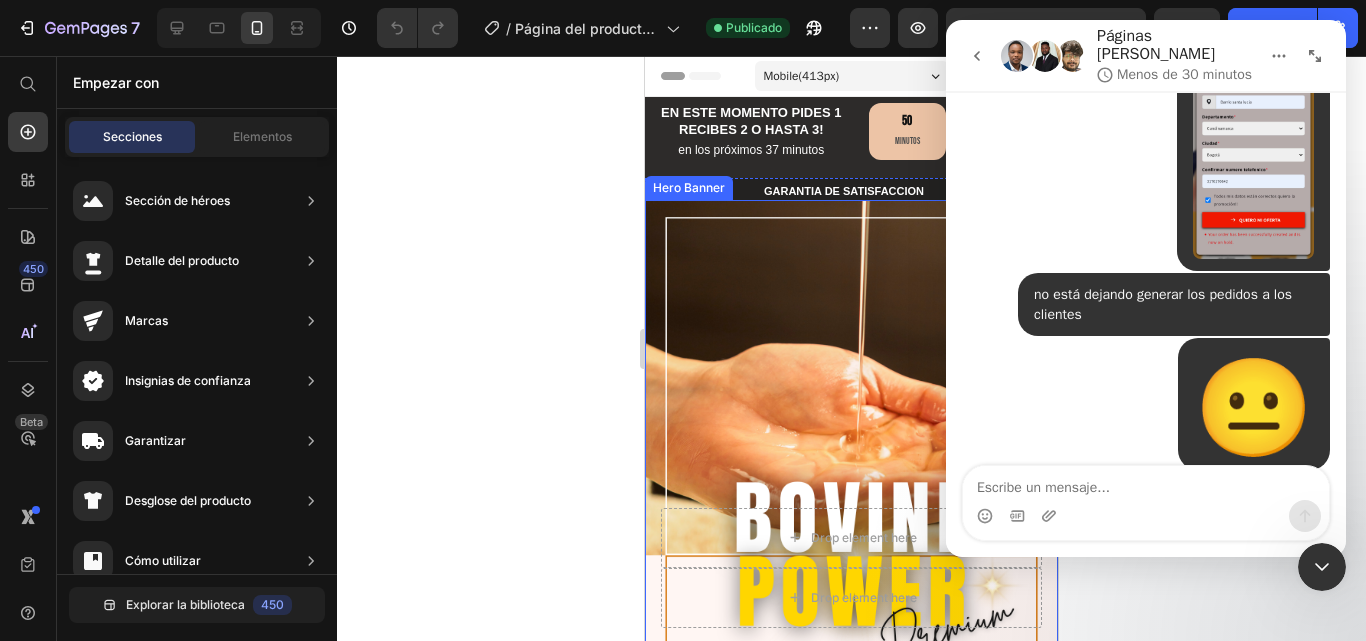 scroll, scrollTop: 918, scrollLeft: 0, axis: vertical 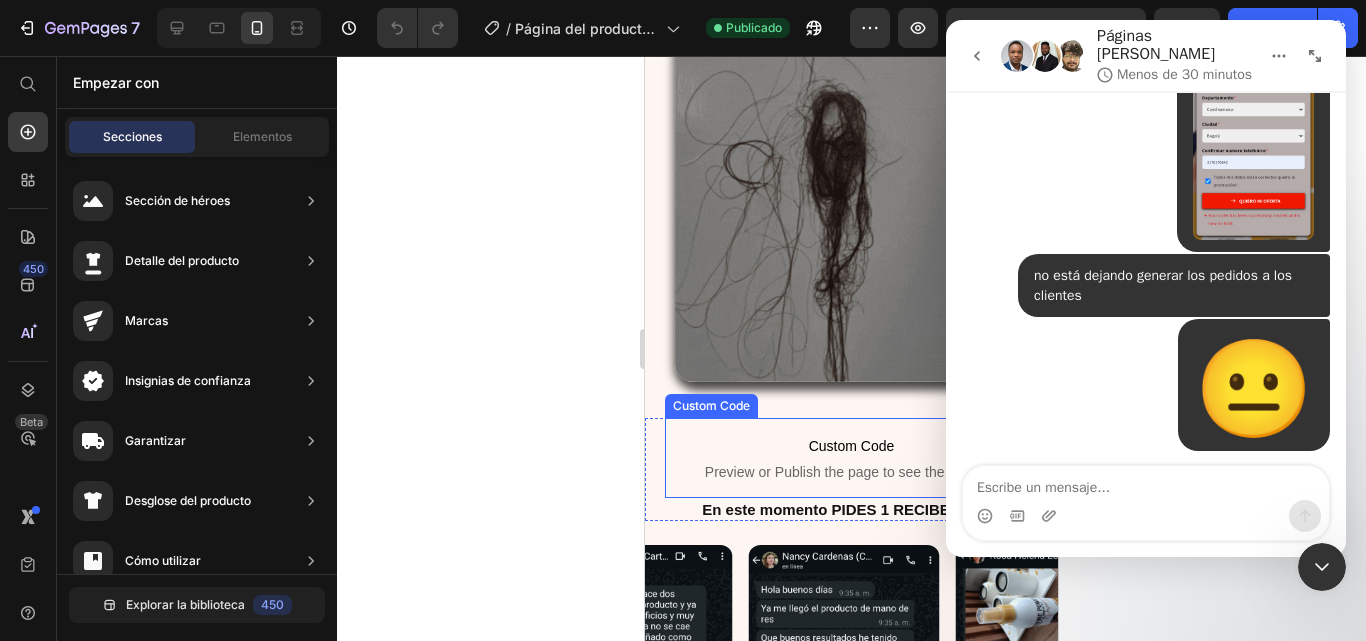 click on "Custom Code
Preview or Publish the page to see the content." at bounding box center [851, 458] 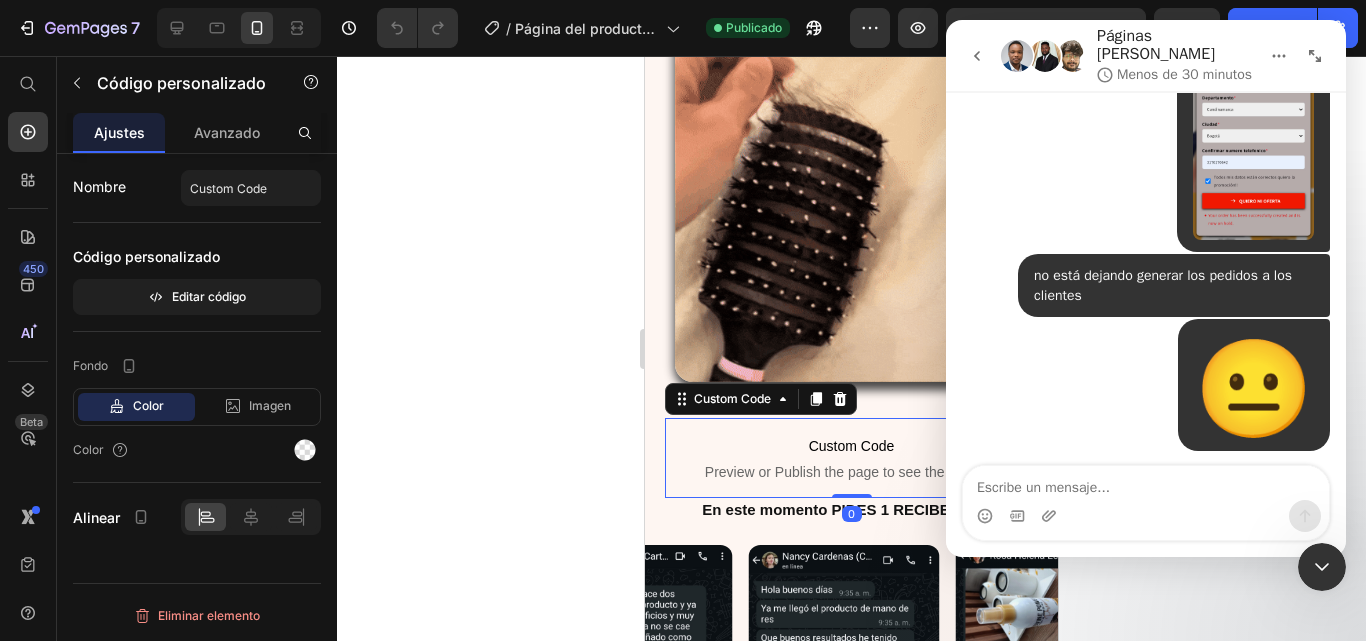 click 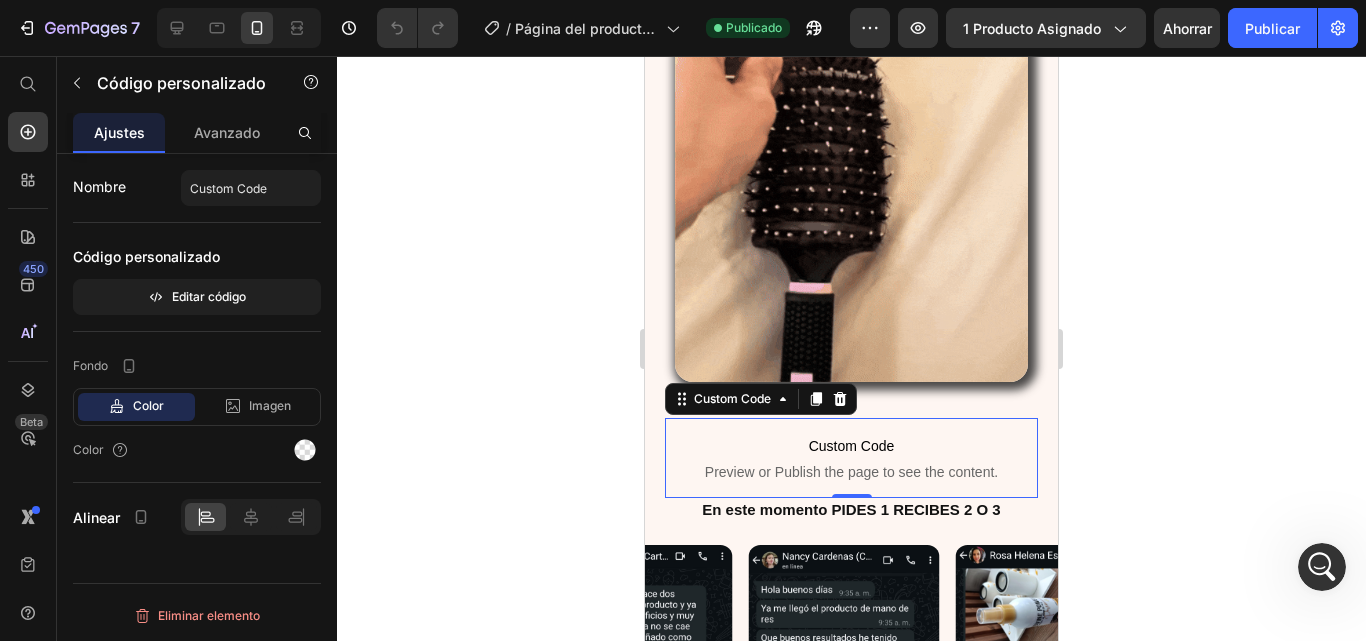 scroll, scrollTop: 0, scrollLeft: 0, axis: both 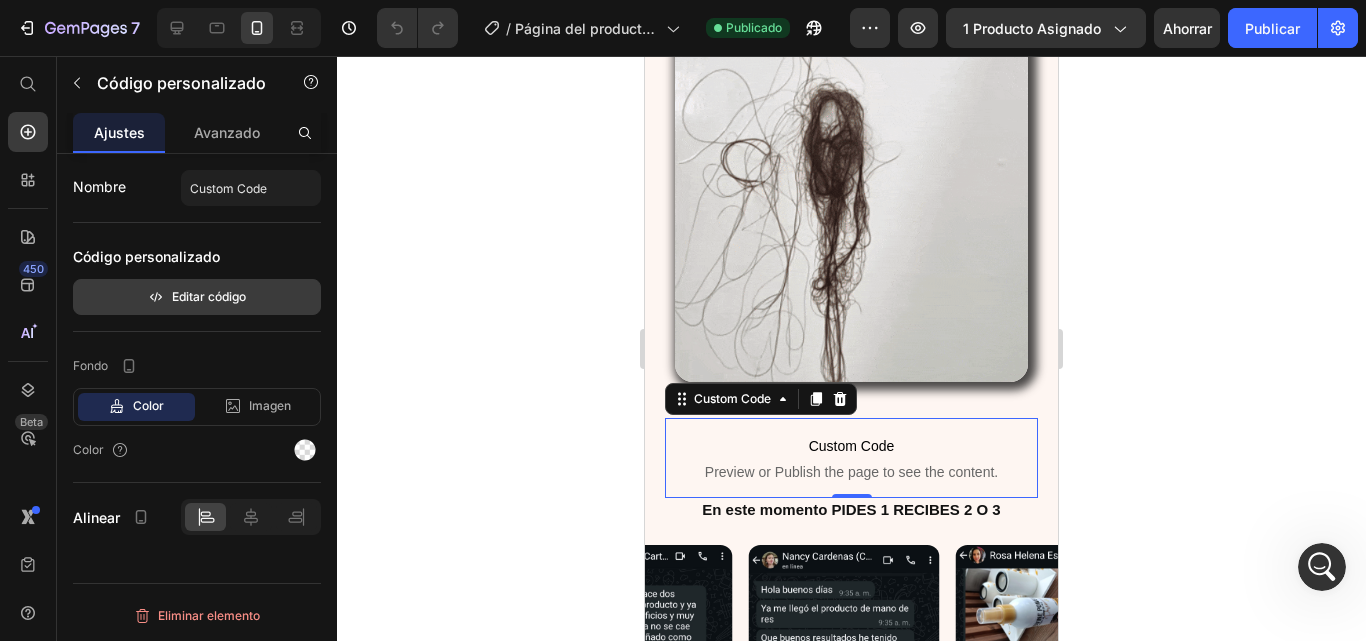 click on "Editar código" at bounding box center (209, 296) 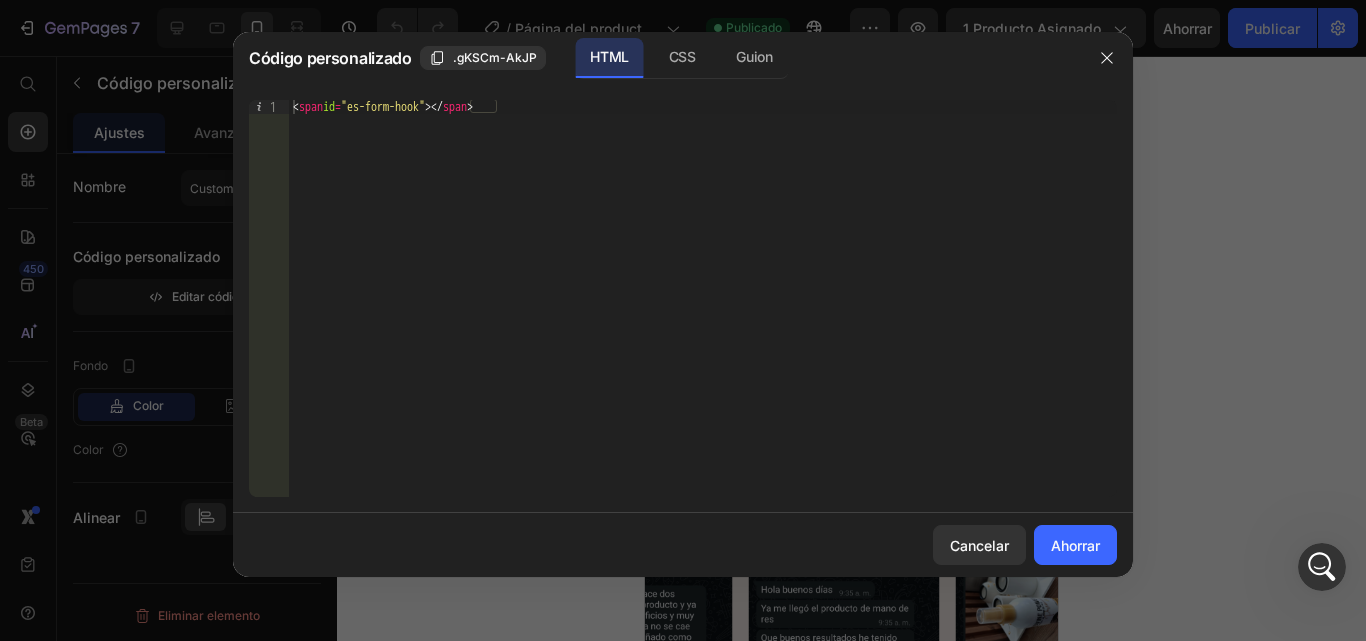 type on "<span id="es-form-hook" ></span>" 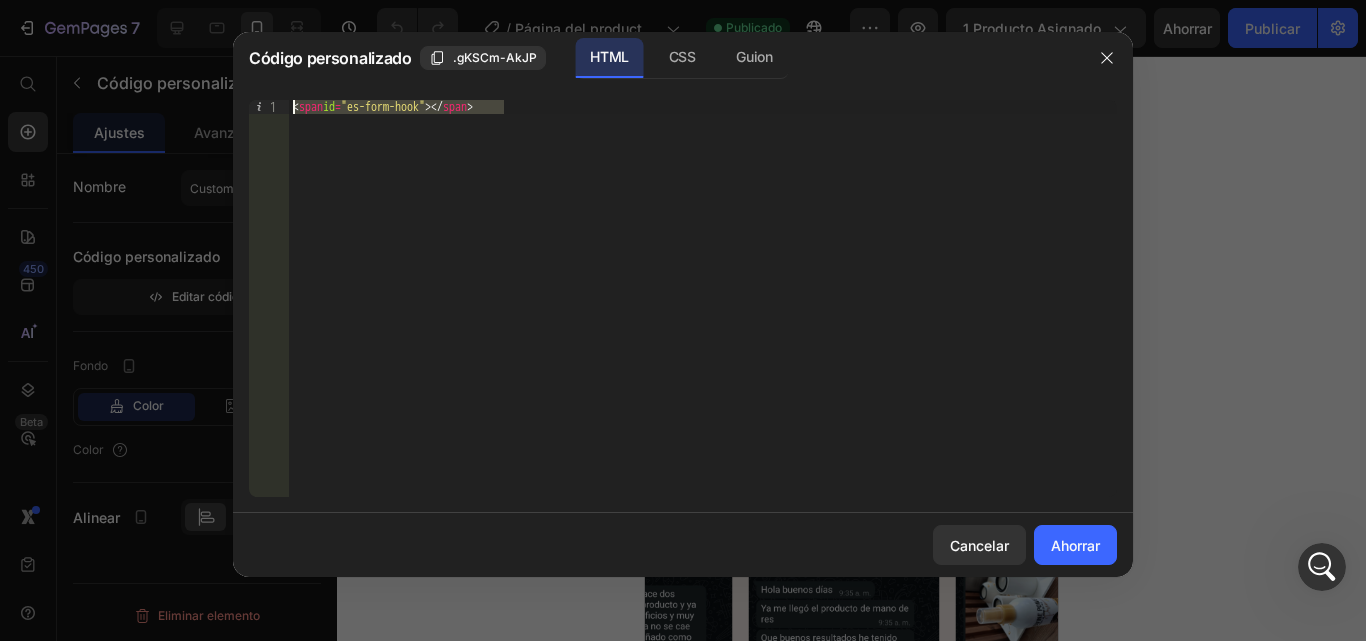 drag, startPoint x: 583, startPoint y: 104, endPoint x: 254, endPoint y: 107, distance: 329.01367 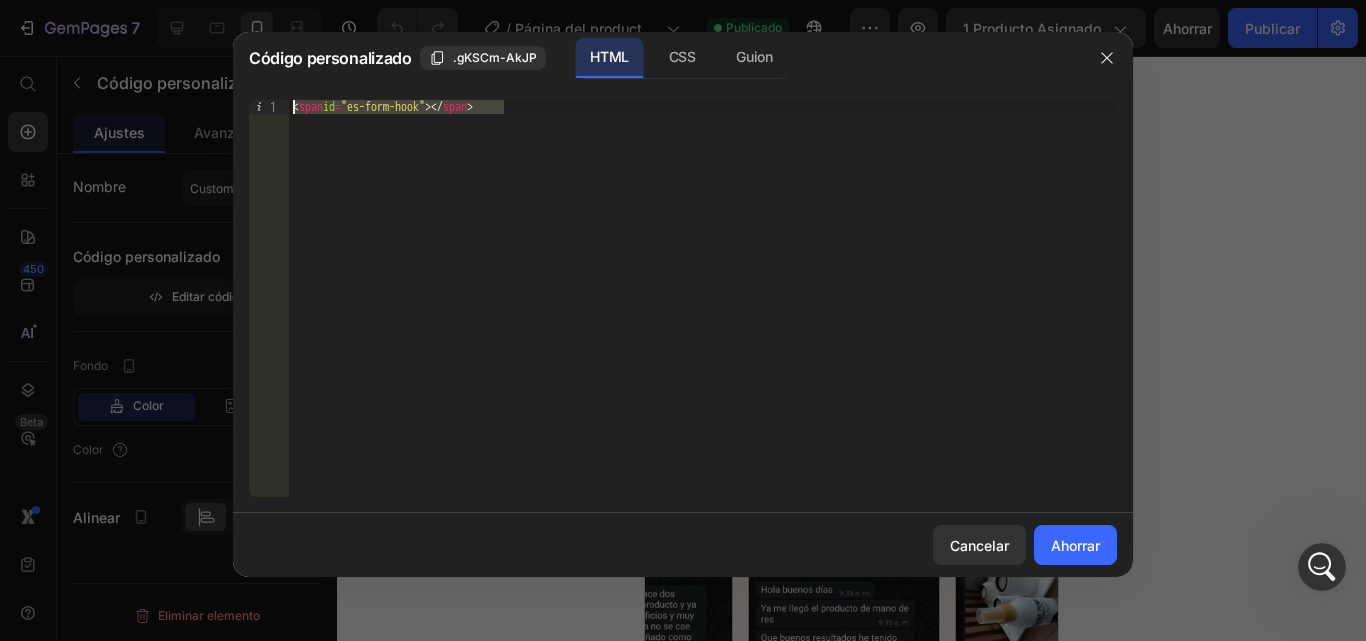 click on "<  span  id  =  "es-form-hook"  >  </  span  >" at bounding box center [703, 298] 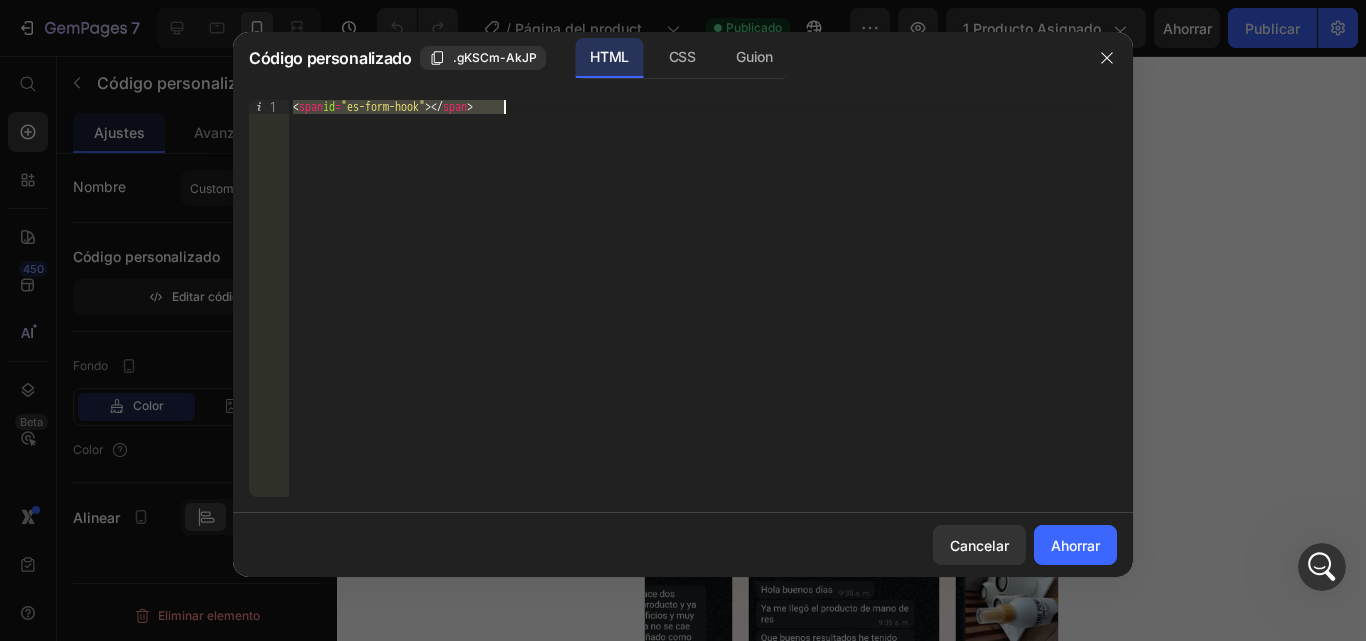 drag, startPoint x: 294, startPoint y: 100, endPoint x: 550, endPoint y: 107, distance: 256.09567 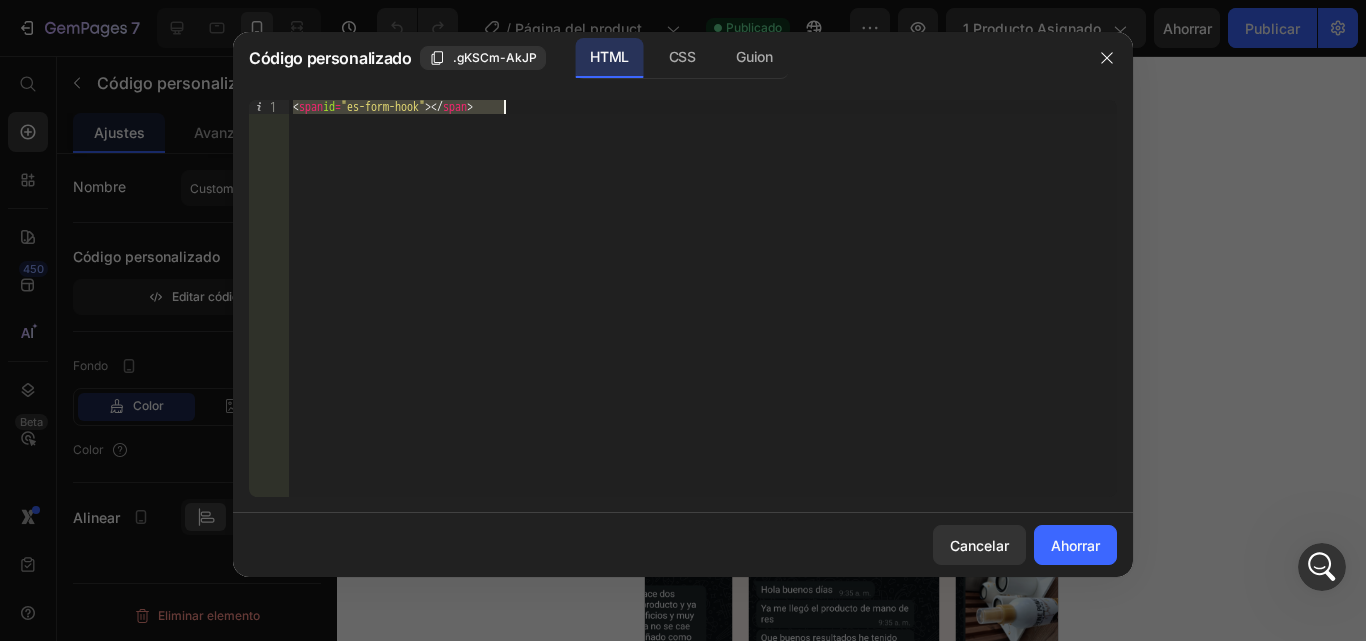 click on "<  span  id  =  "es-form-hook"  >  </  span  >" at bounding box center [703, 298] 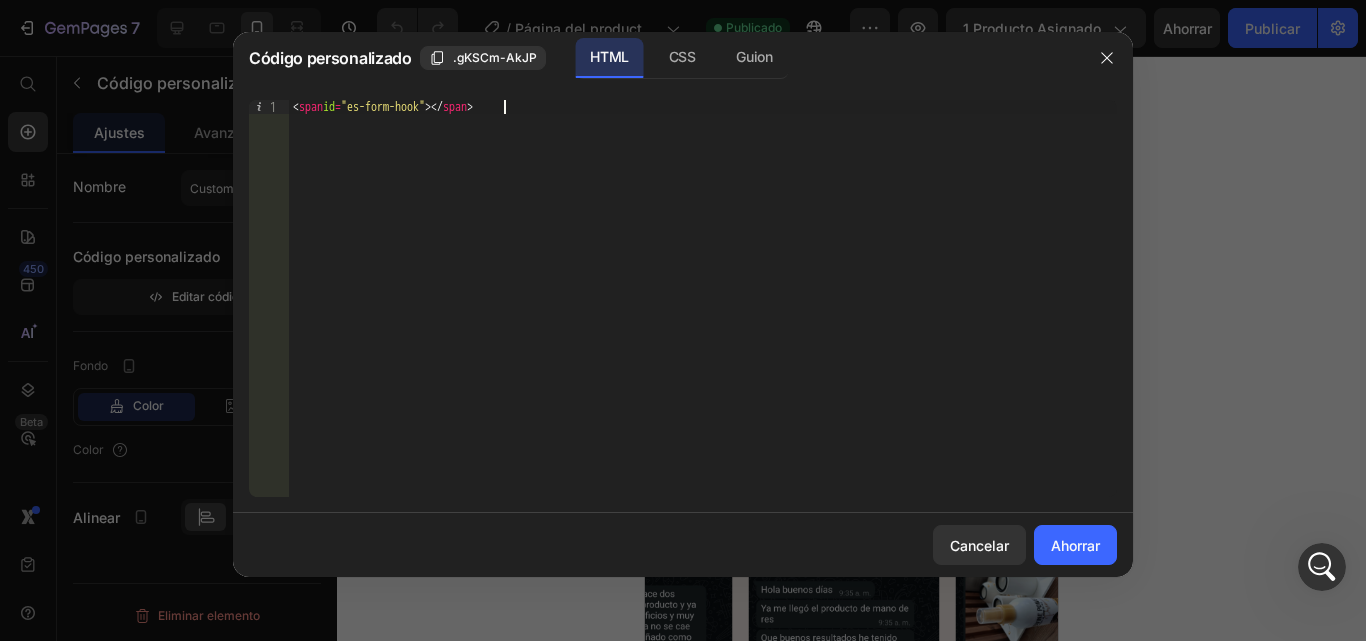 click on "<  span  id  =  "es-form-hook"  >  </  span  >" at bounding box center (703, 312) 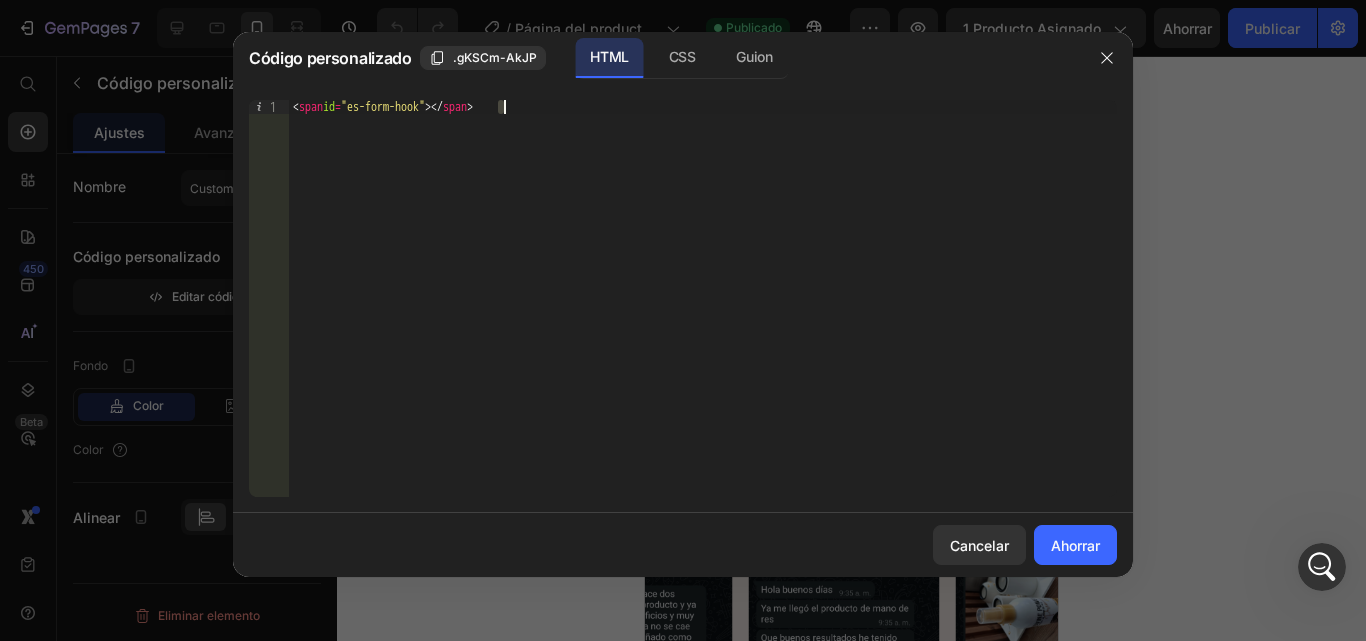 click on "<  span  id  =  "es-form-hook"  >  </  span  >" at bounding box center [703, 312] 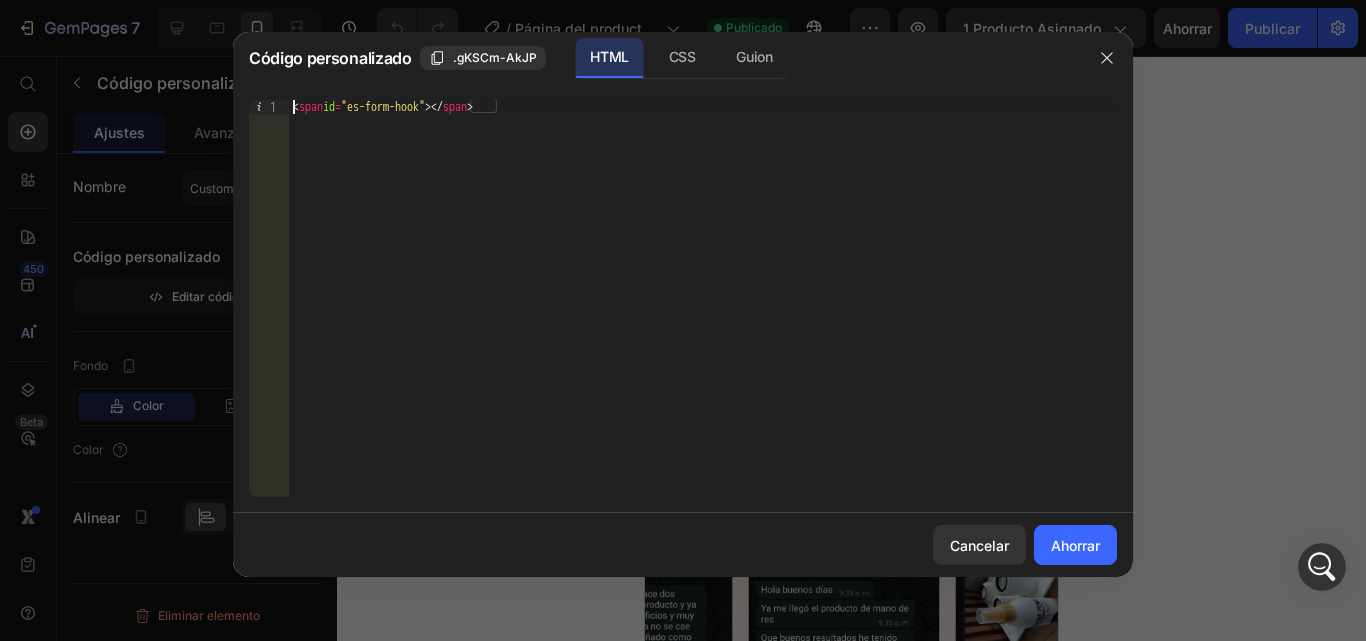 drag, startPoint x: 294, startPoint y: 104, endPoint x: 559, endPoint y: 100, distance: 265.03018 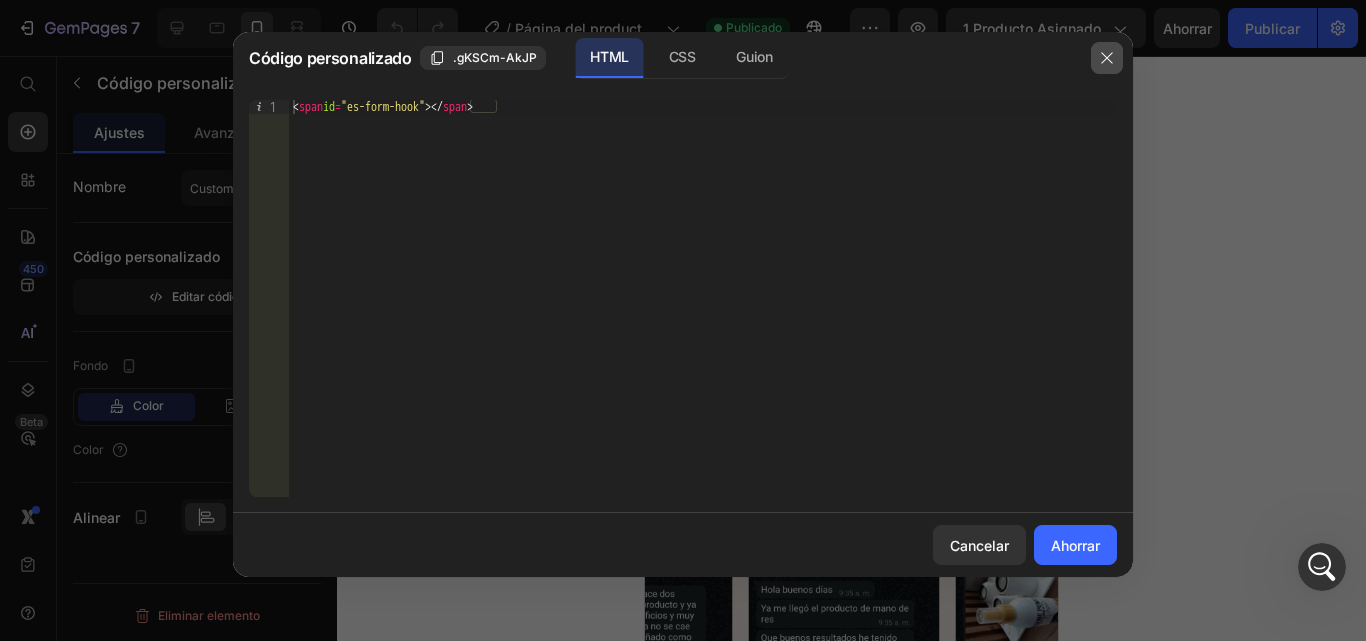 click 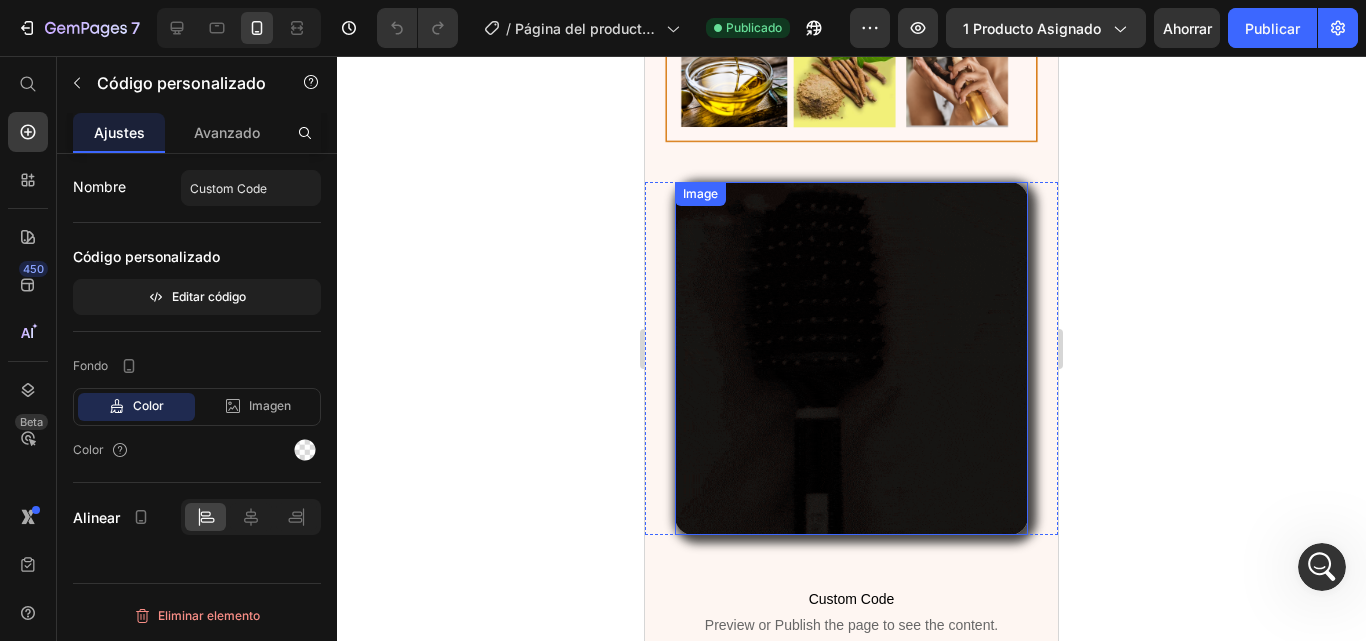 scroll, scrollTop: 1055, scrollLeft: 0, axis: vertical 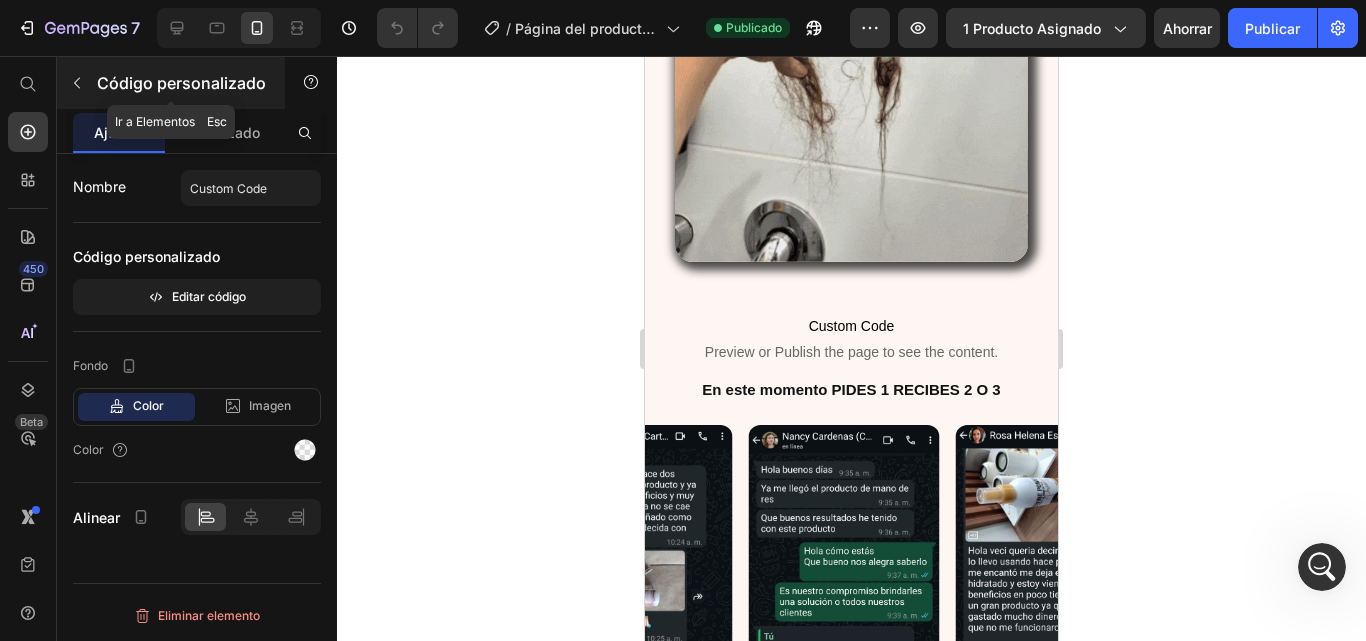 click at bounding box center [77, 83] 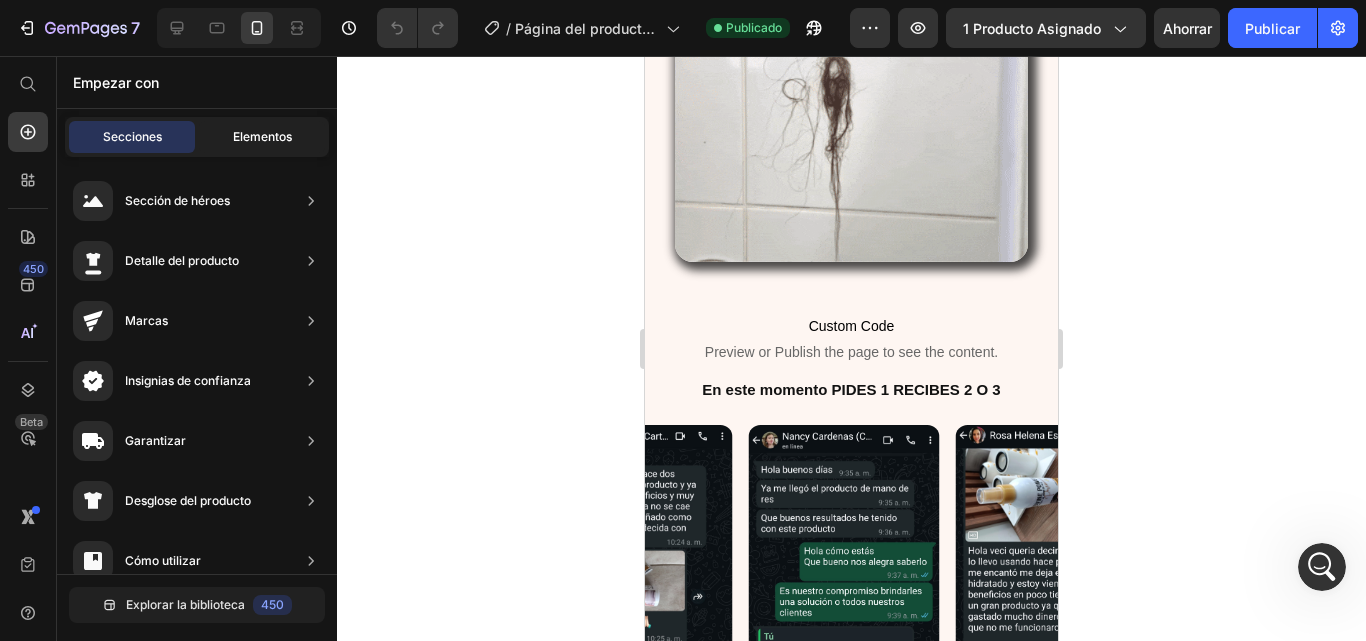 click on "Elementos" at bounding box center (262, 137) 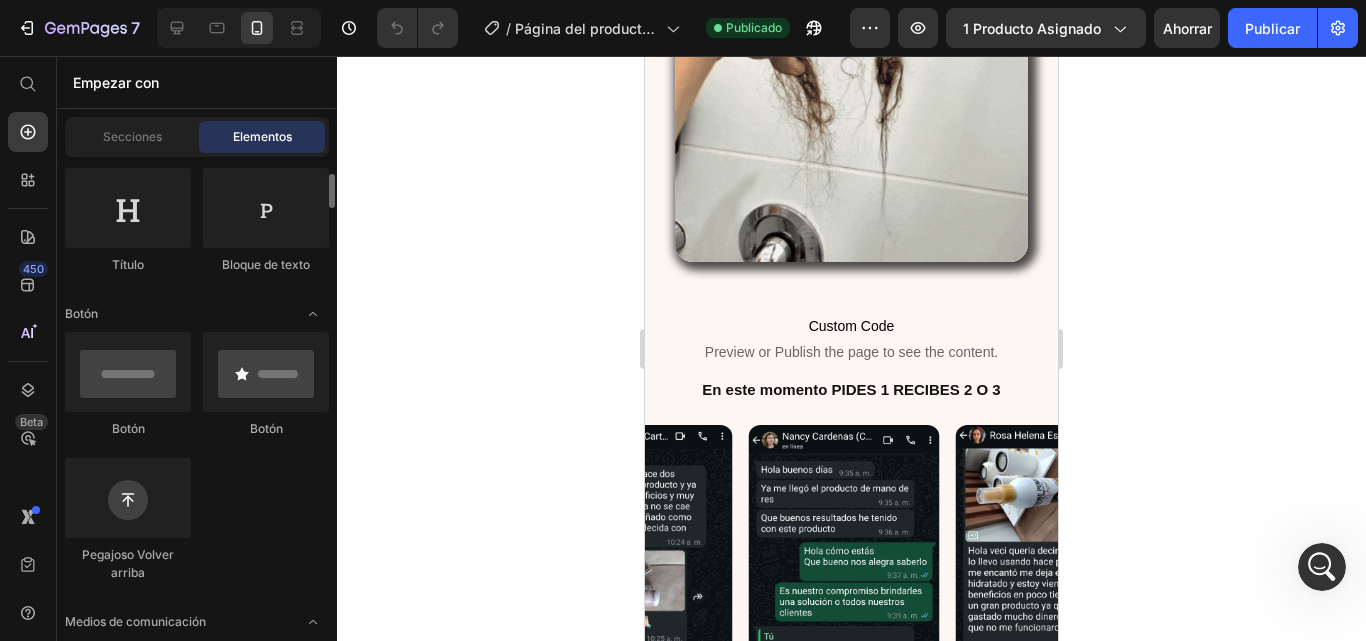 scroll, scrollTop: 0, scrollLeft: 0, axis: both 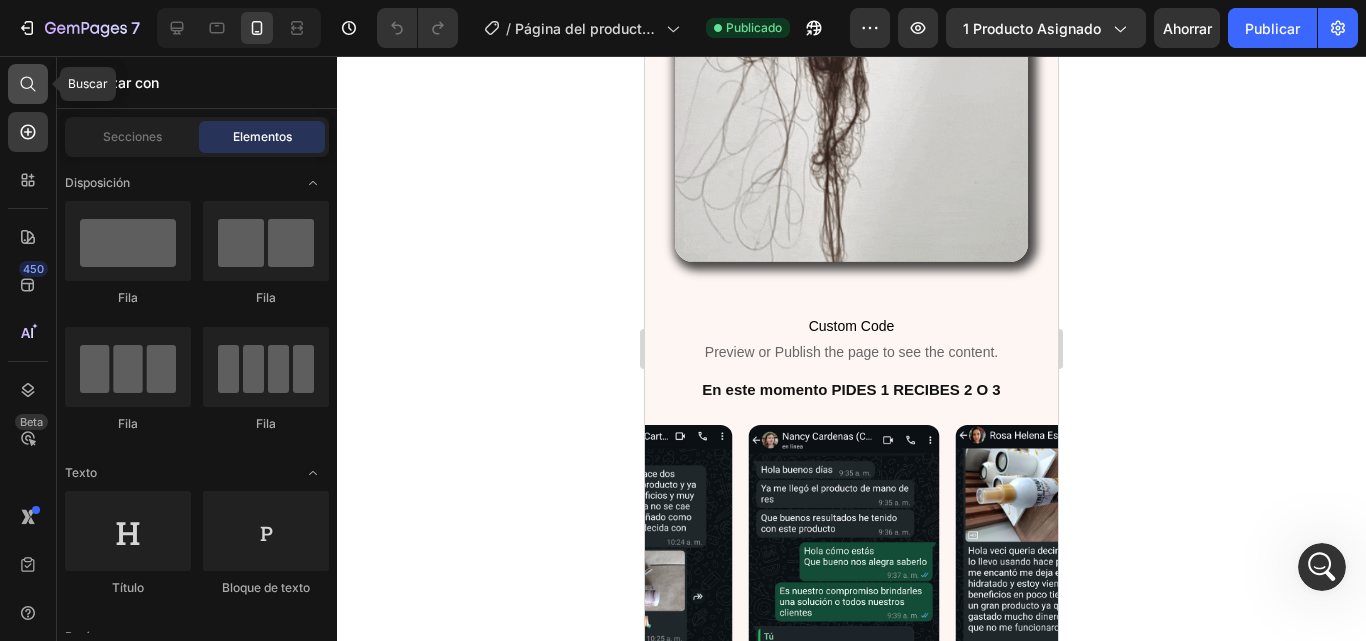 click 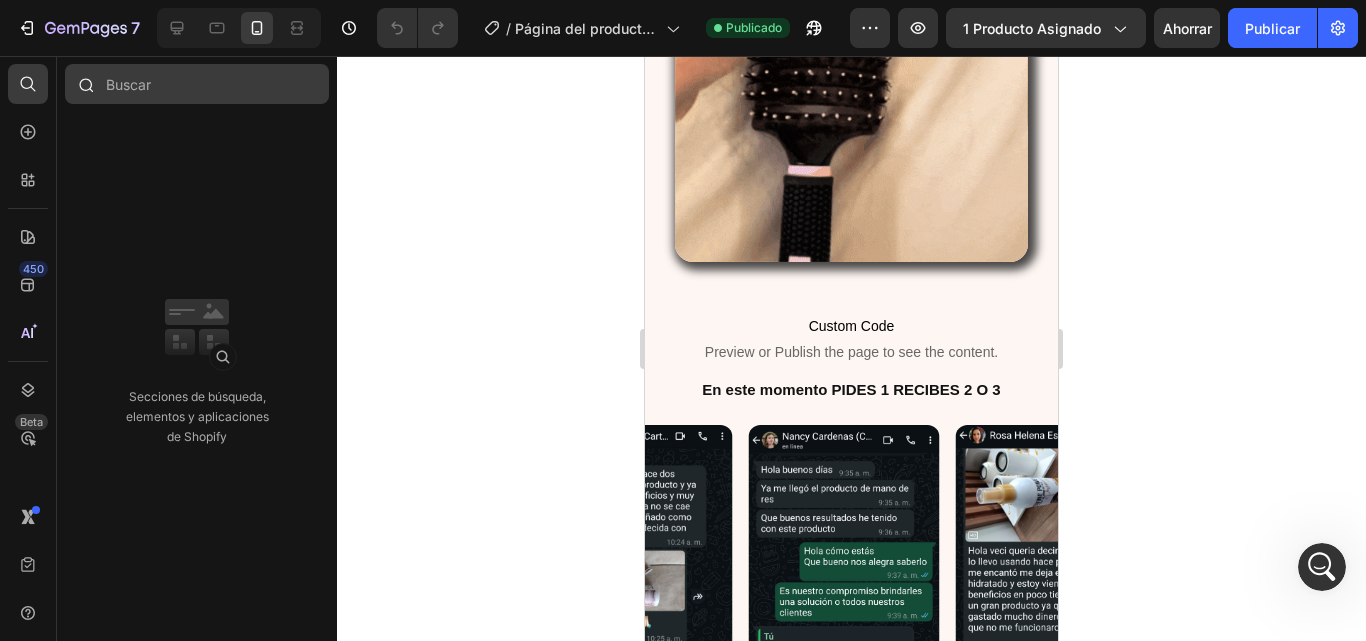 click at bounding box center [197, 84] 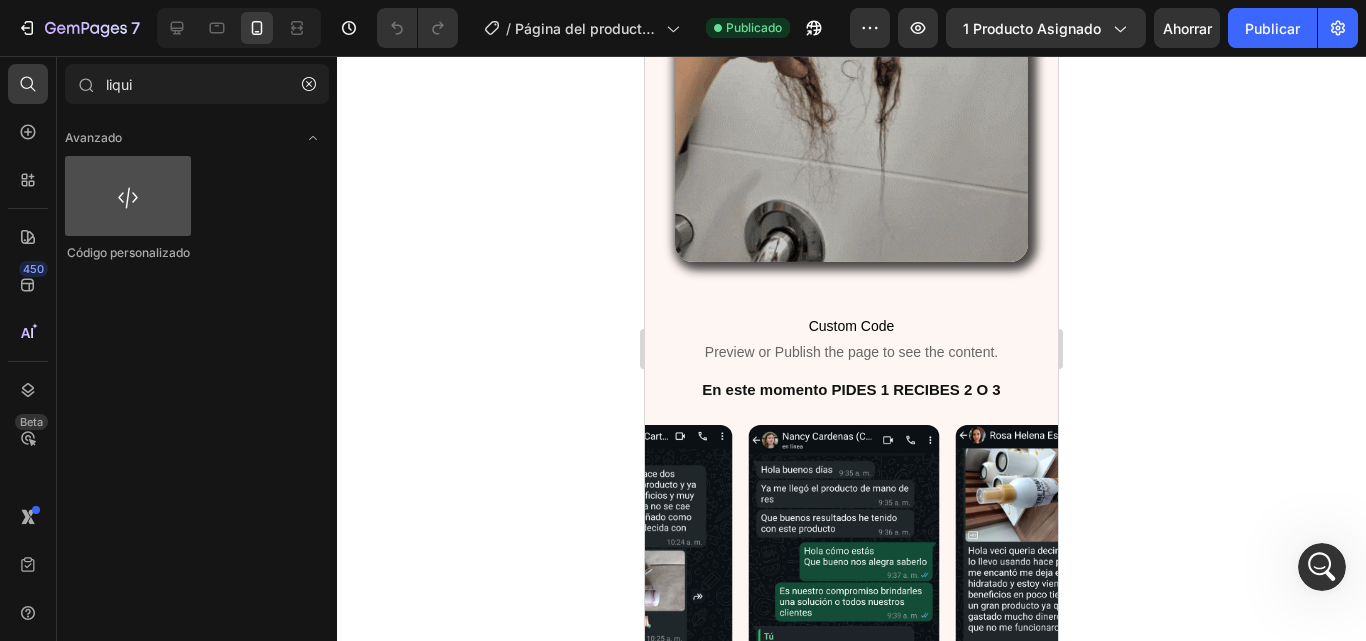 type on "liqui" 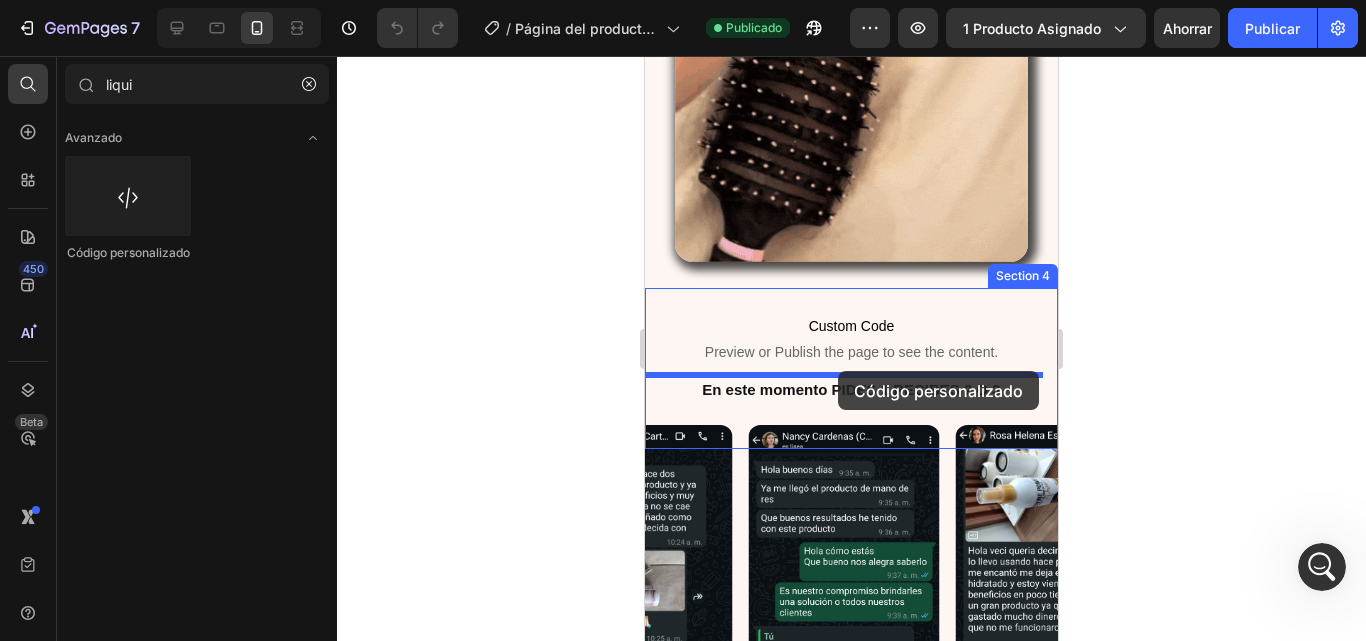 drag, startPoint x: 767, startPoint y: 284, endPoint x: 837, endPoint y: 371, distance: 111.66467 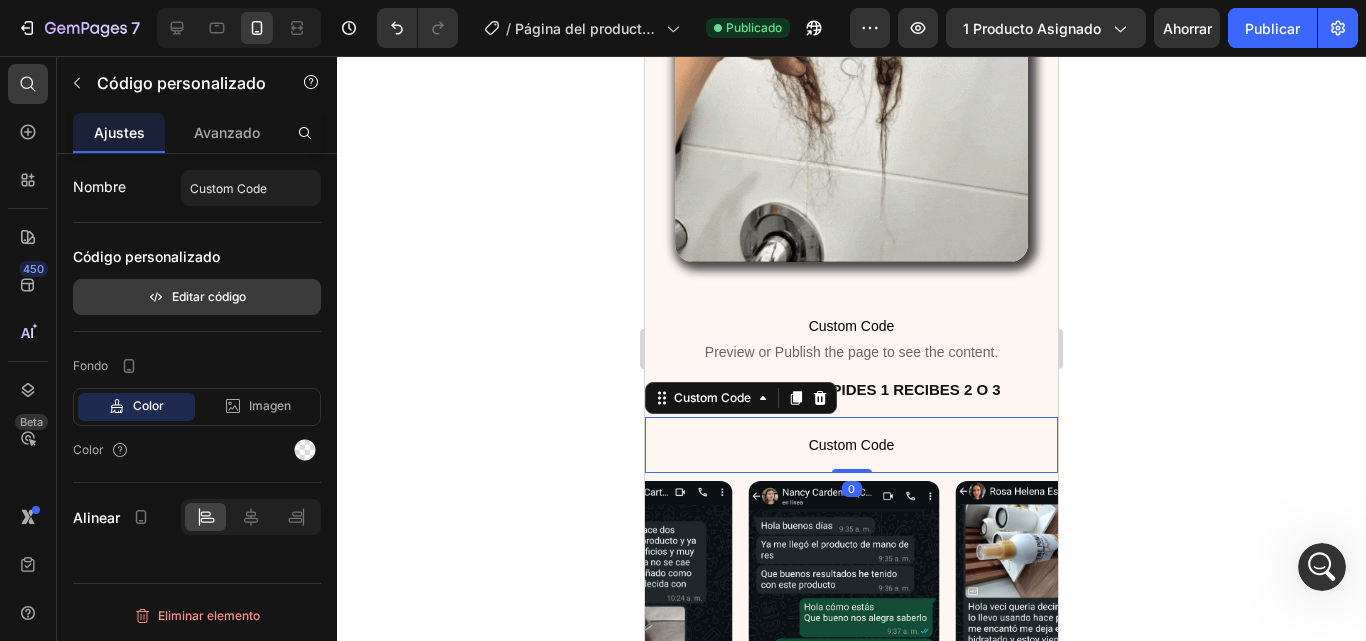 click on "Editar código" at bounding box center [197, 297] 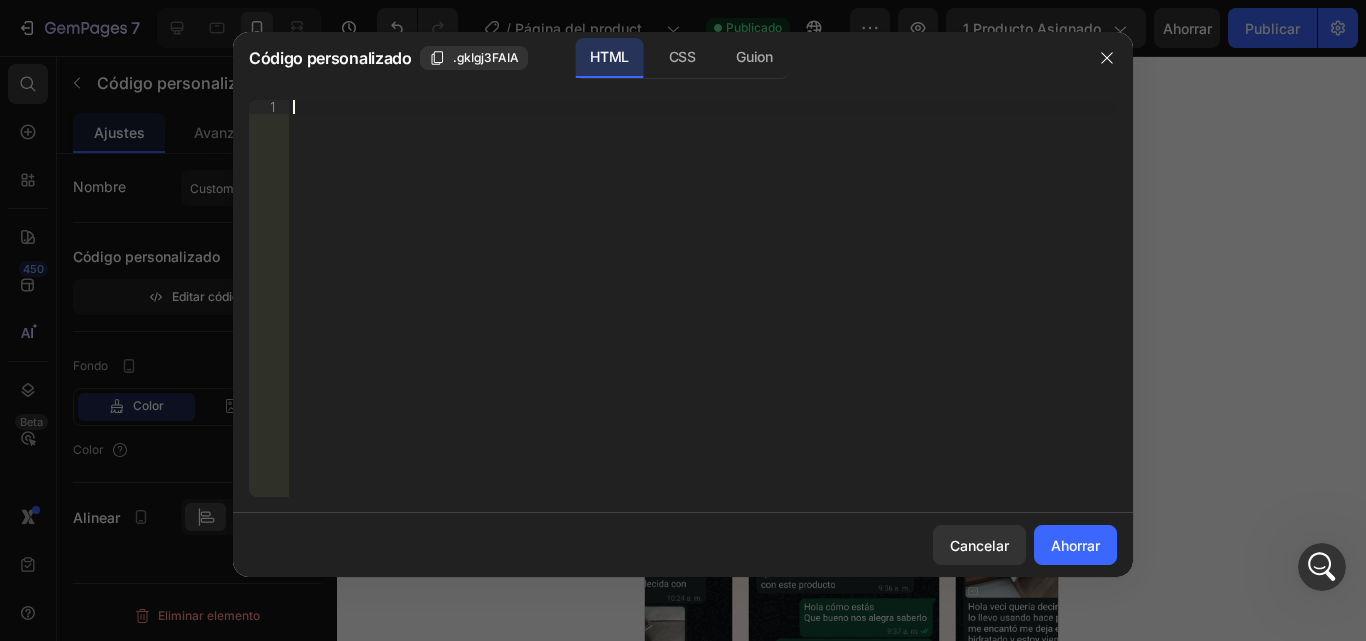 click on "Inserte el código de instalación de terceros, el código HTML o el código Liquid para mostrar contenido personalizado." at bounding box center [703, 312] 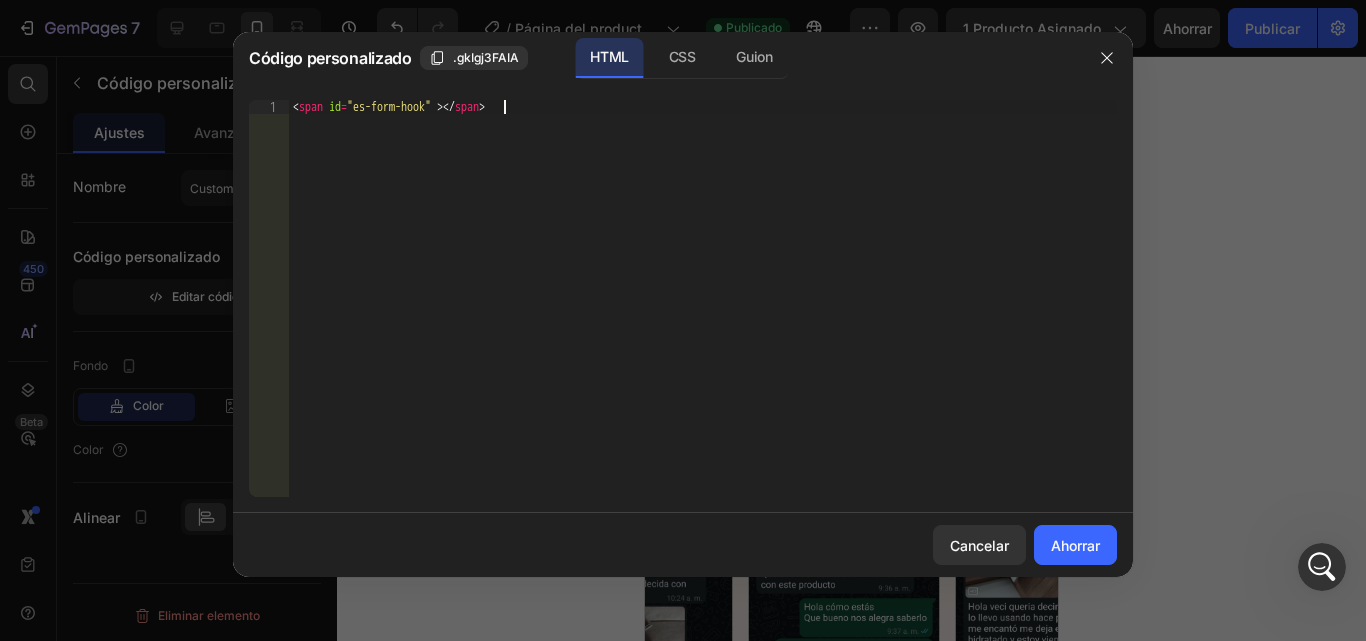 type on "<span id="es-form-hook" ></span>" 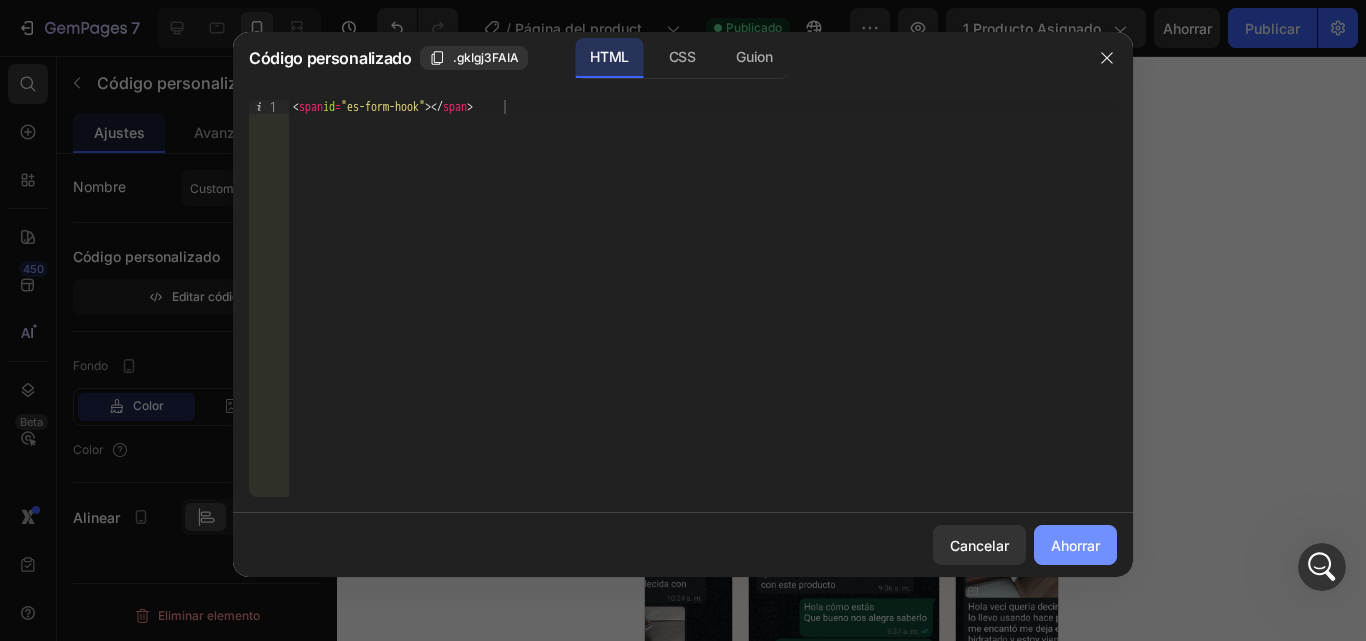 click on "Ahorrar" at bounding box center (1075, 545) 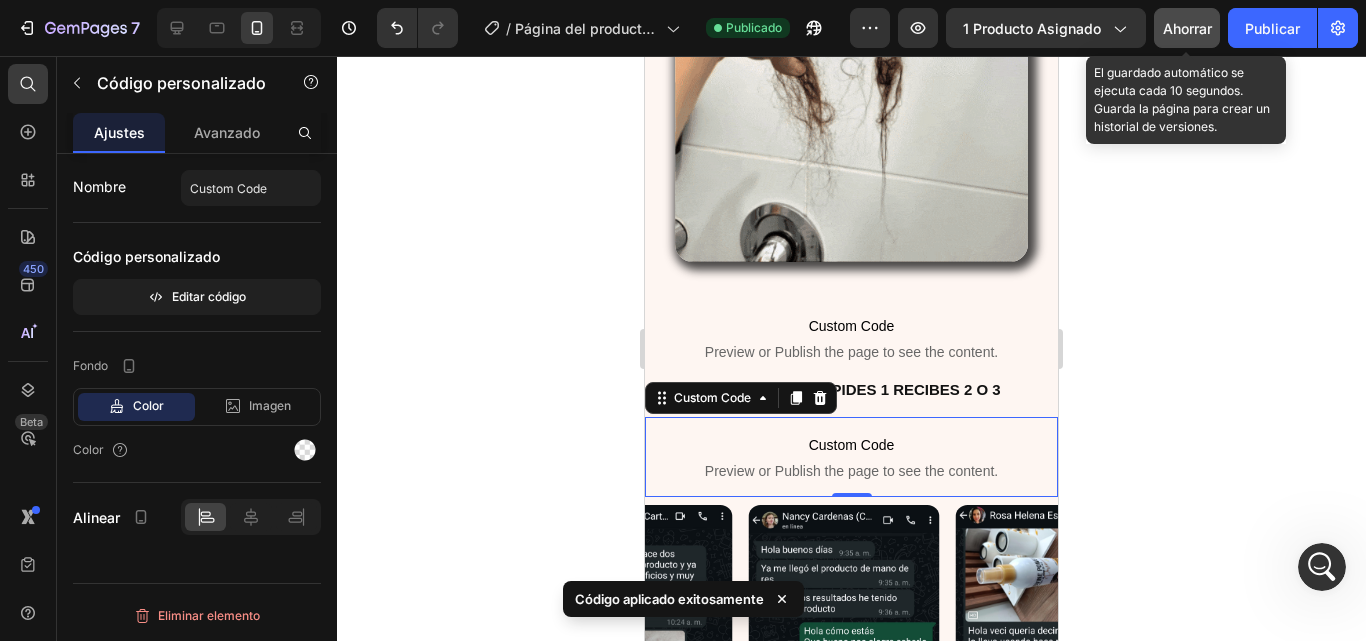 click on "Ahorrar" at bounding box center (1187, 28) 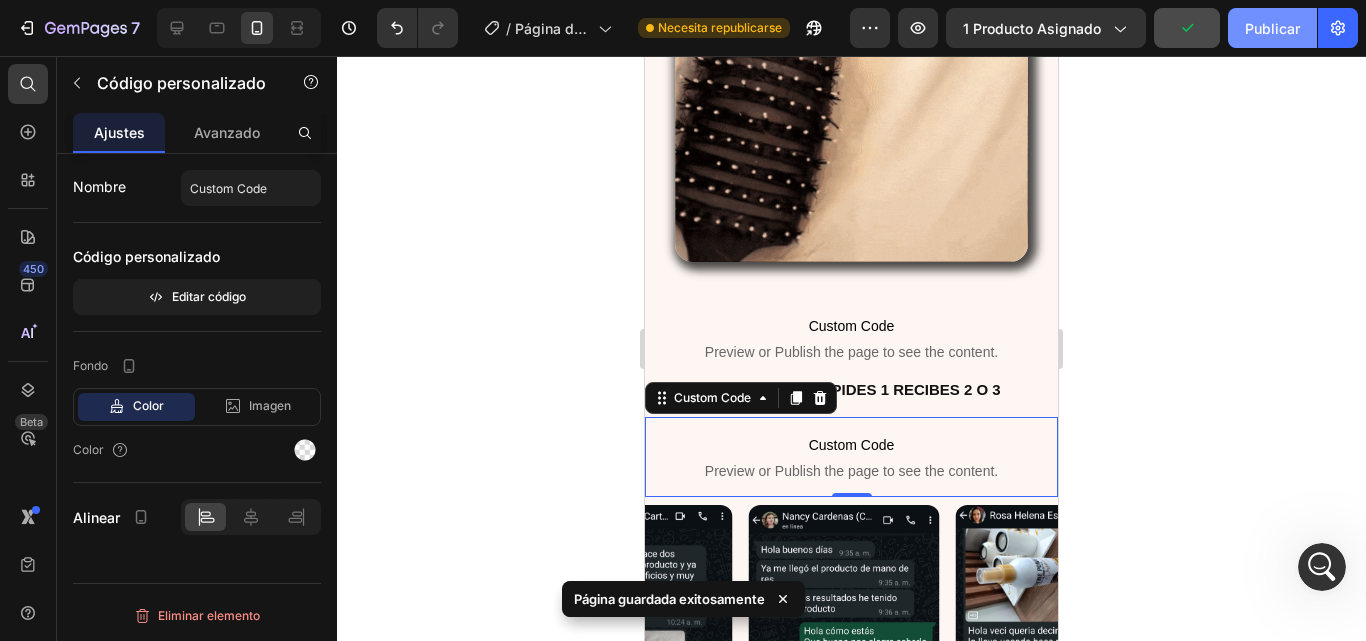 click on "Publicar" at bounding box center (1272, 28) 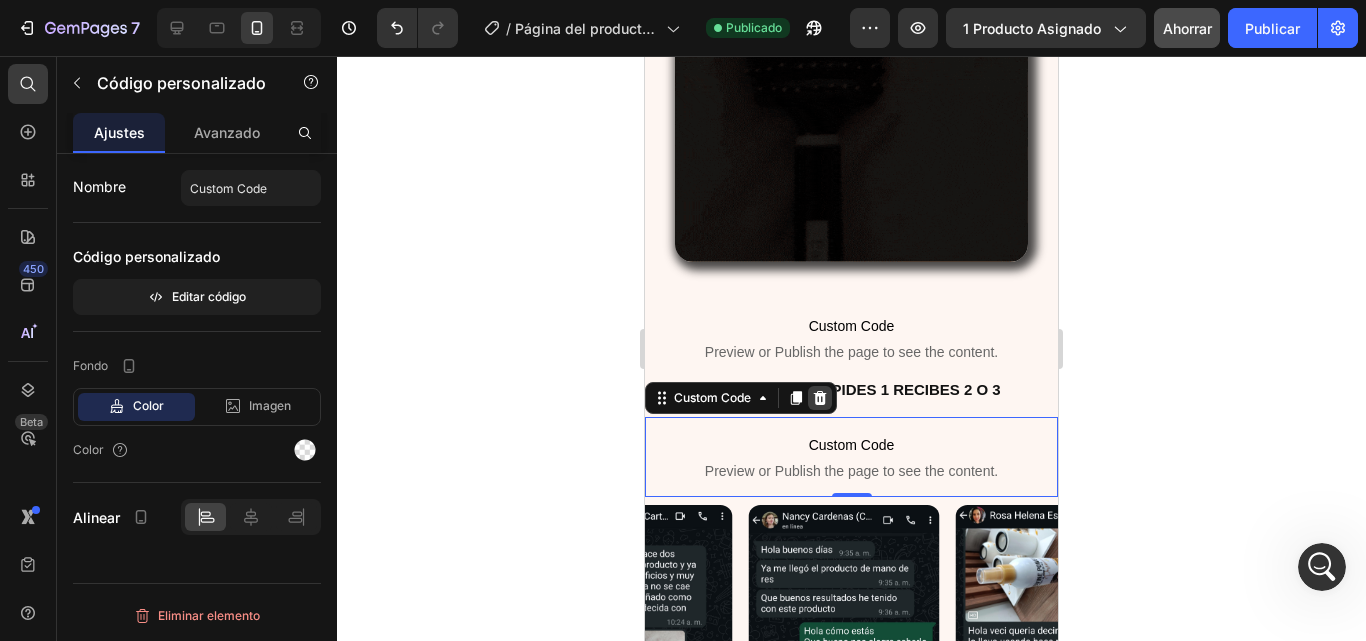 click 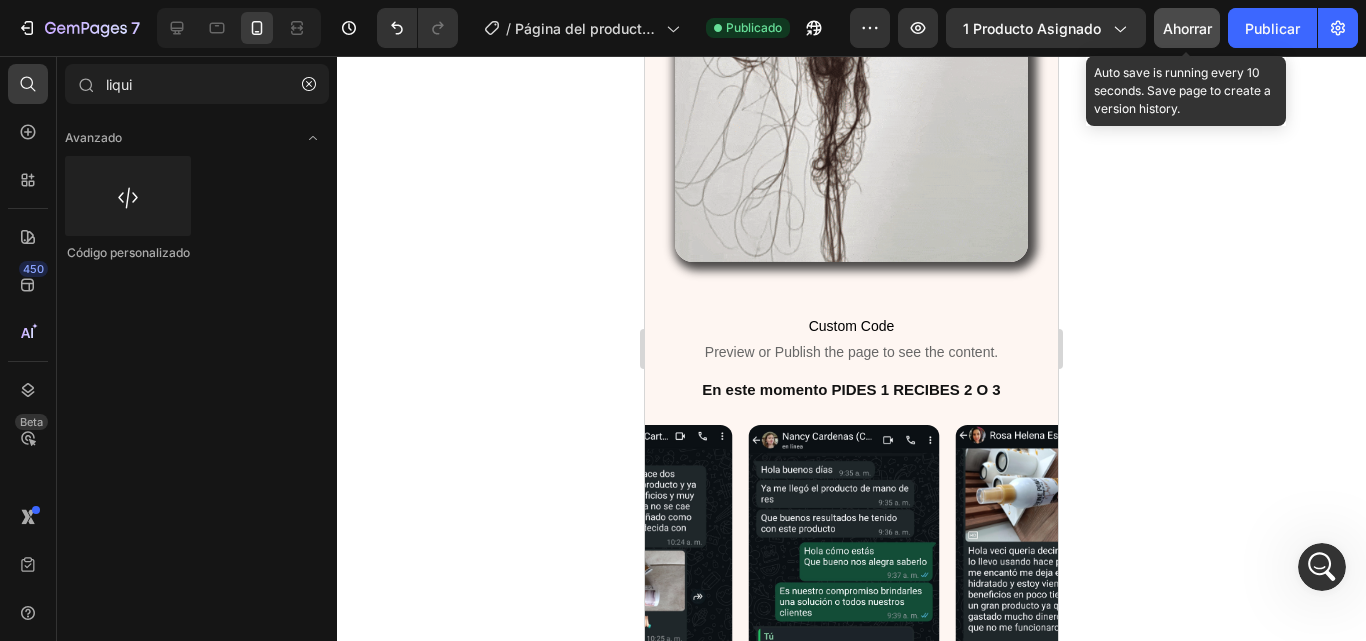 click on "Ahorrar" at bounding box center (1187, 28) 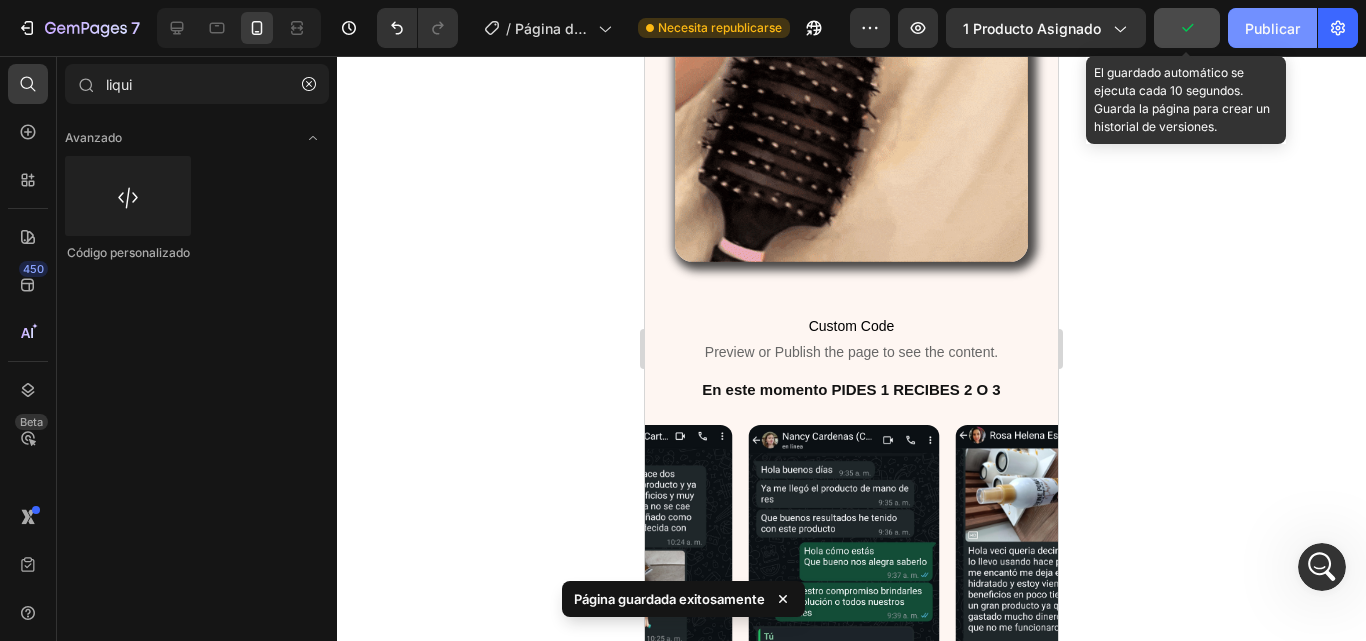 click on "Publicar" 